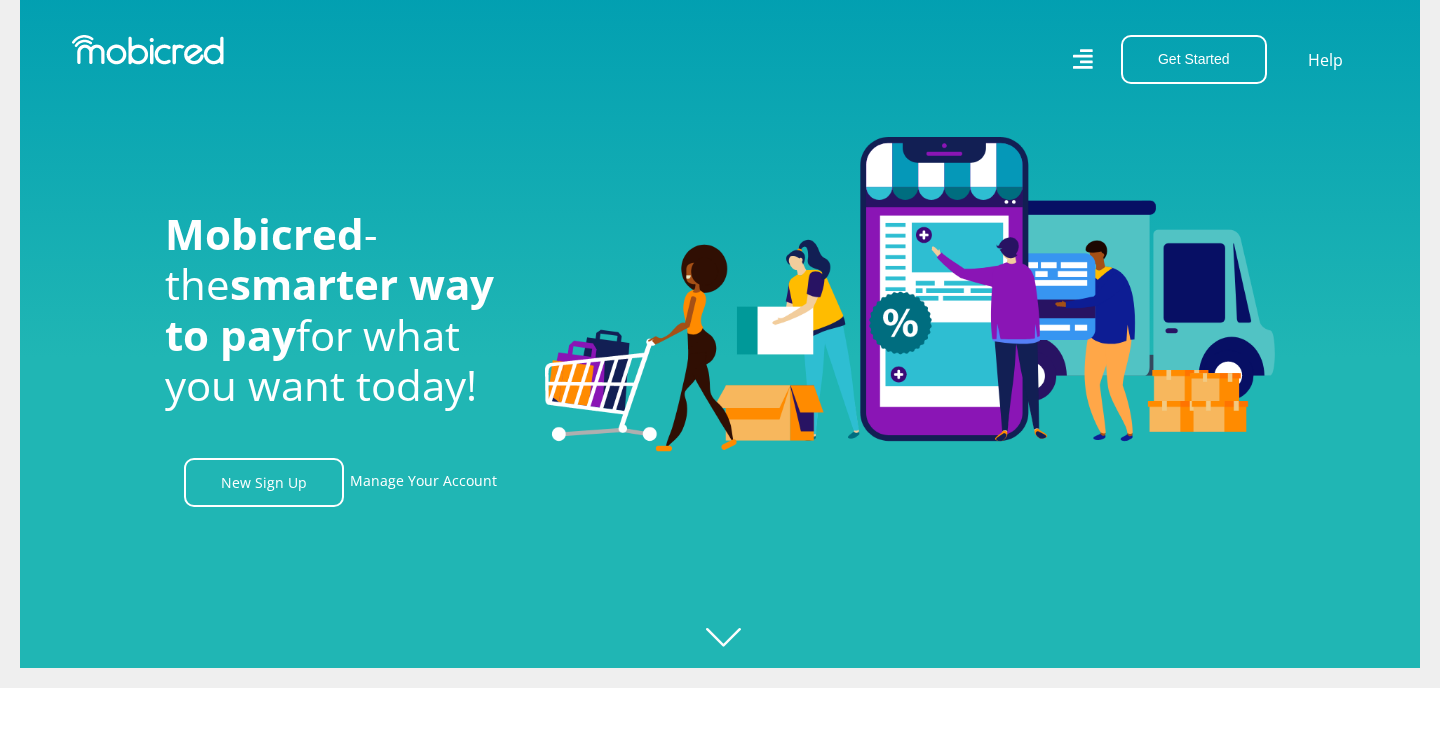 scroll, scrollTop: 45, scrollLeft: 0, axis: vertical 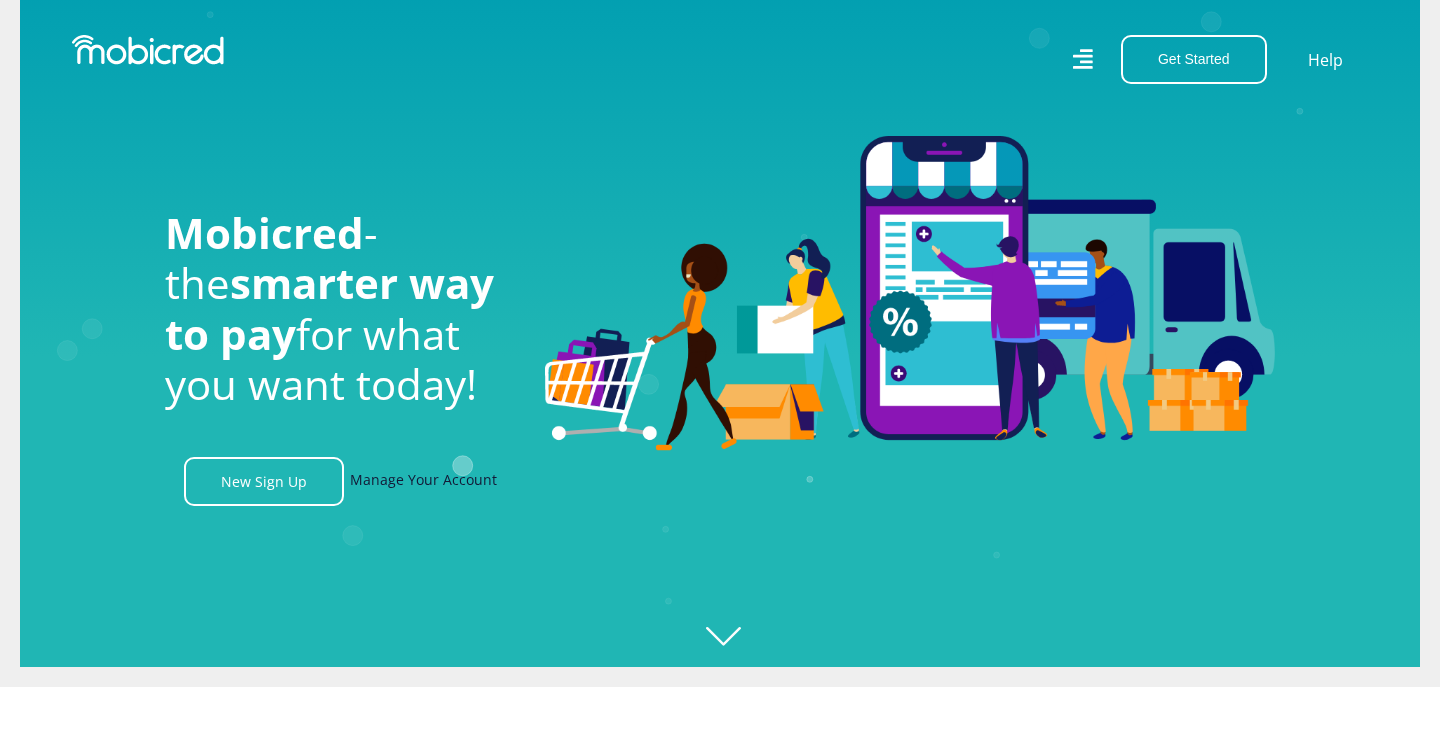 click on "Manage Your Account" at bounding box center [423, 481] 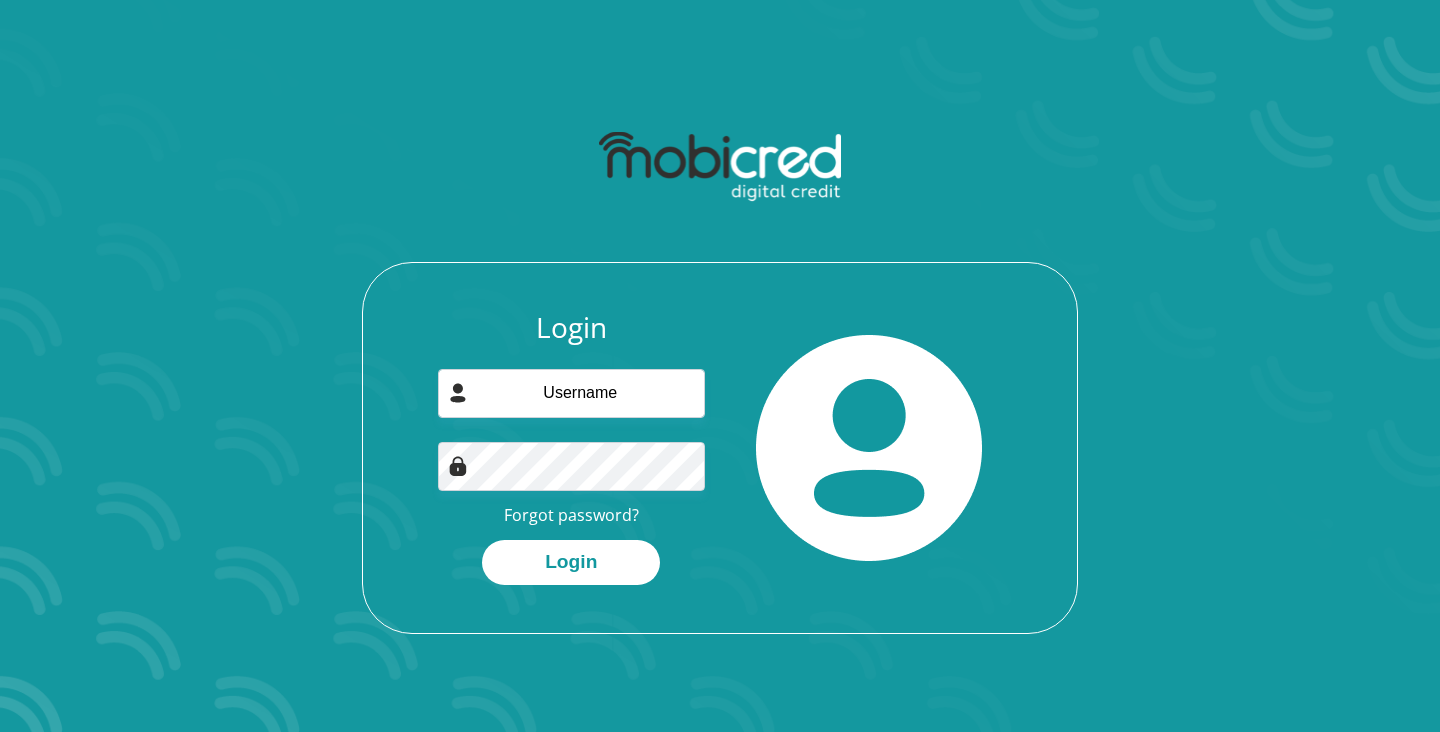 scroll, scrollTop: 0, scrollLeft: 0, axis: both 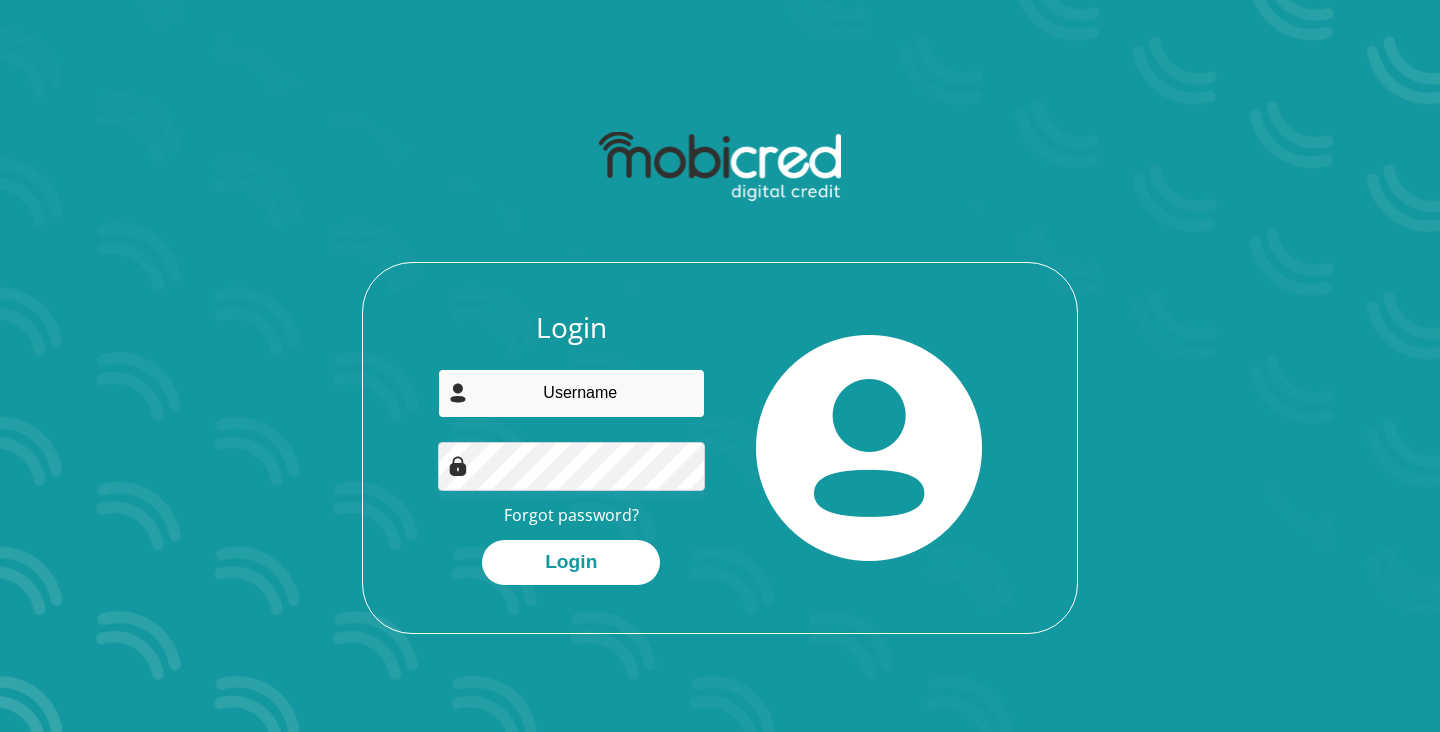 click at bounding box center [572, 393] 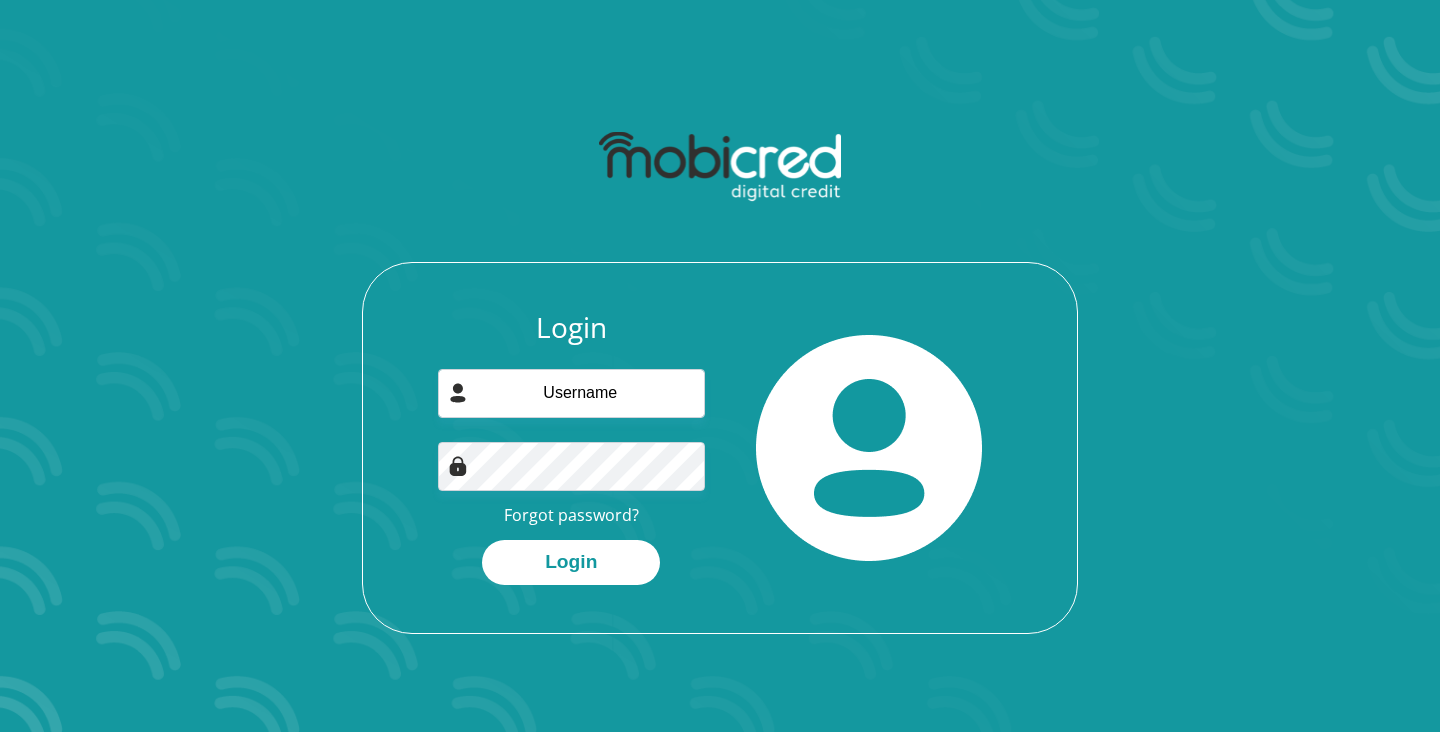 click on "Login
Forgot password?
Login" at bounding box center (572, 448) 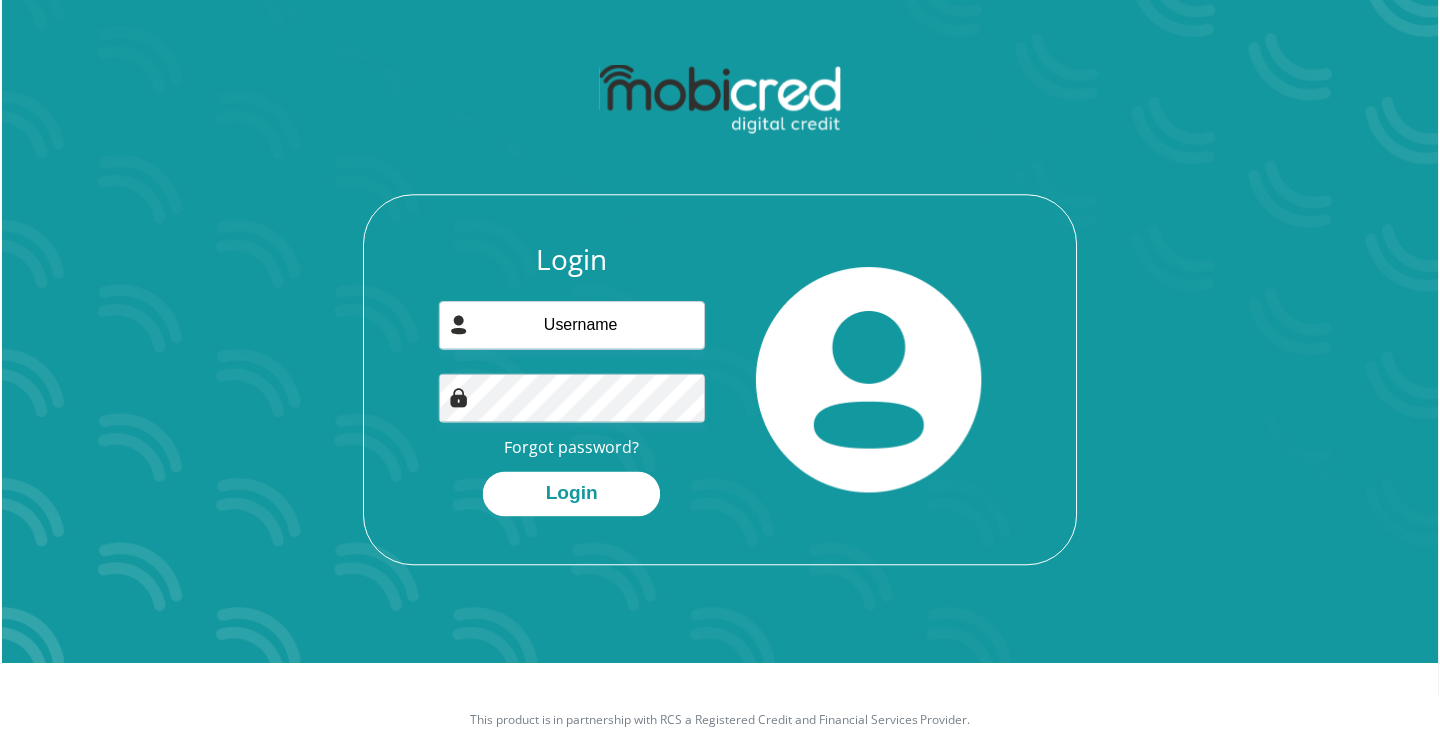 scroll, scrollTop: 0, scrollLeft: 0, axis: both 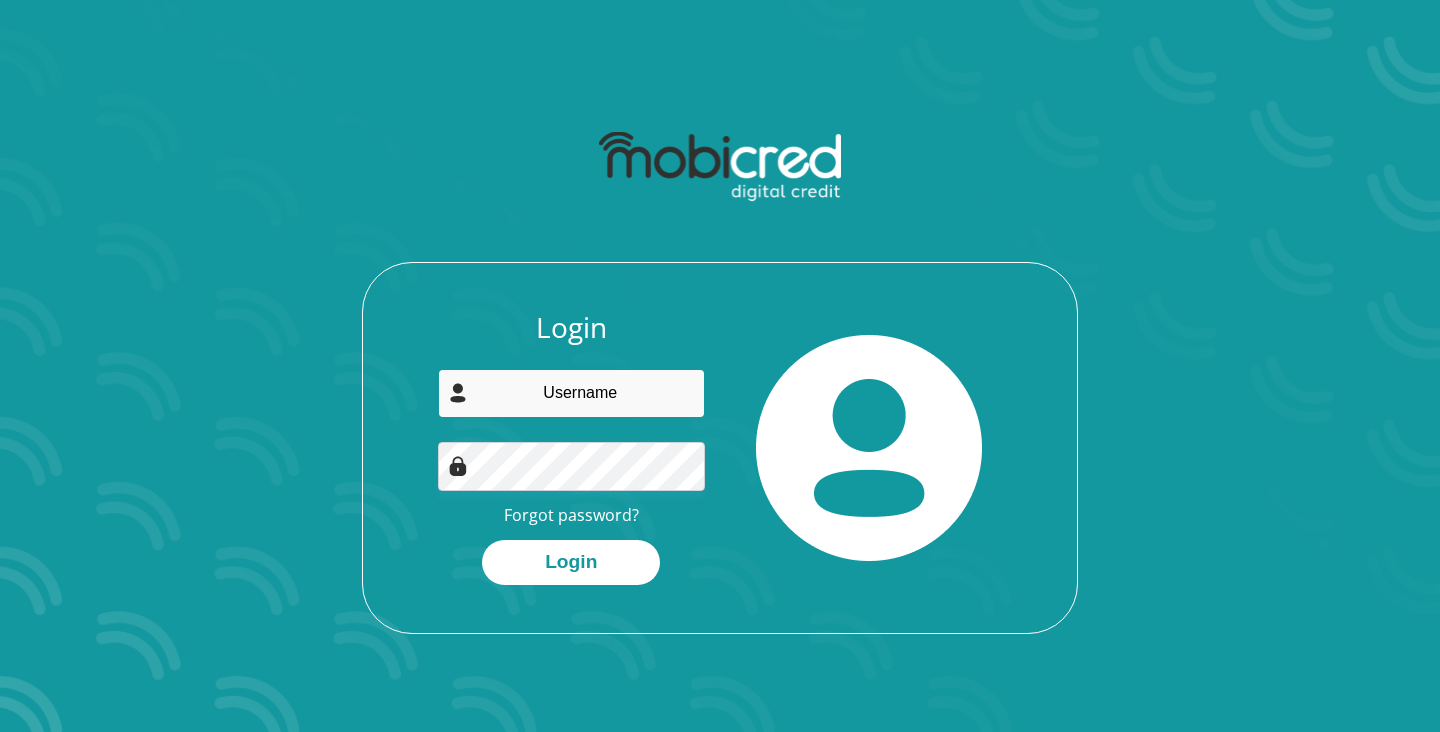 click at bounding box center (572, 393) 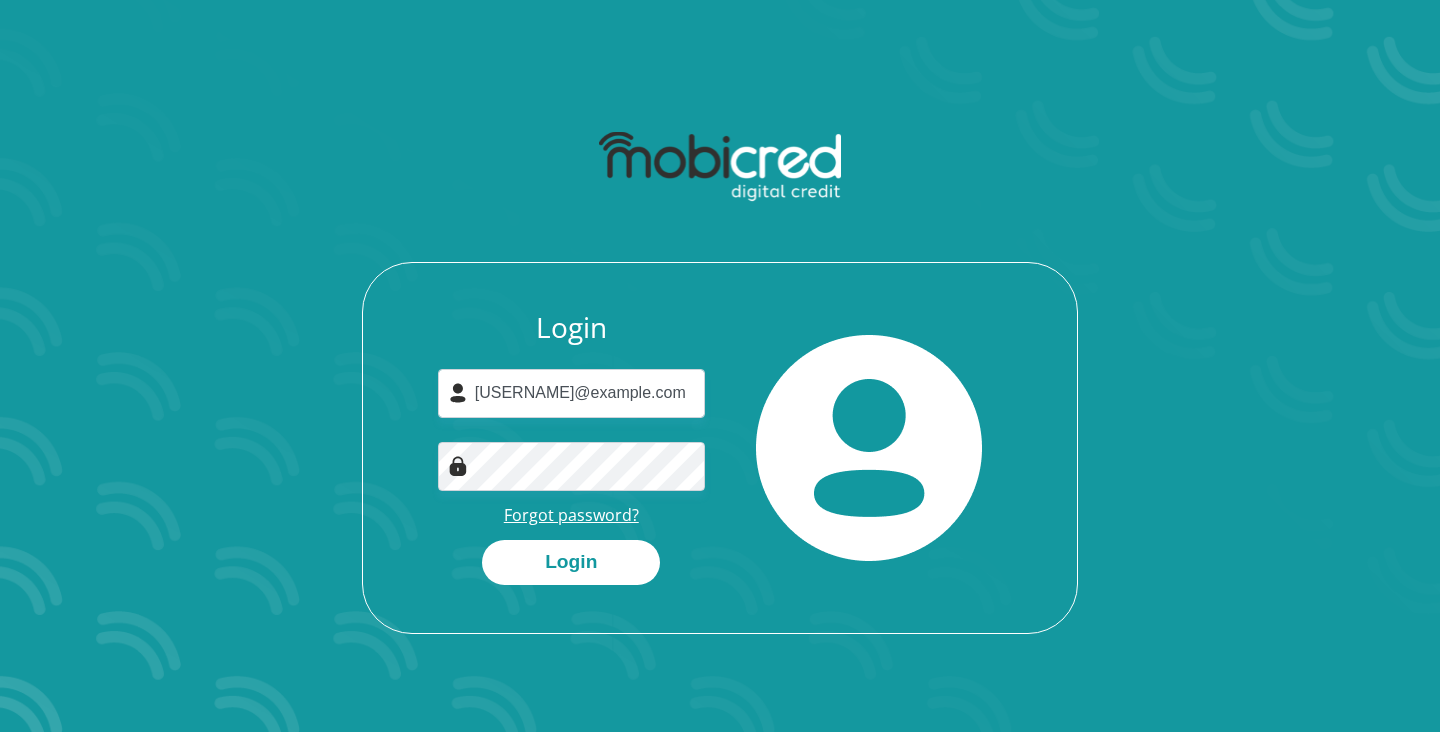 click on "Forgot password?" at bounding box center (571, 515) 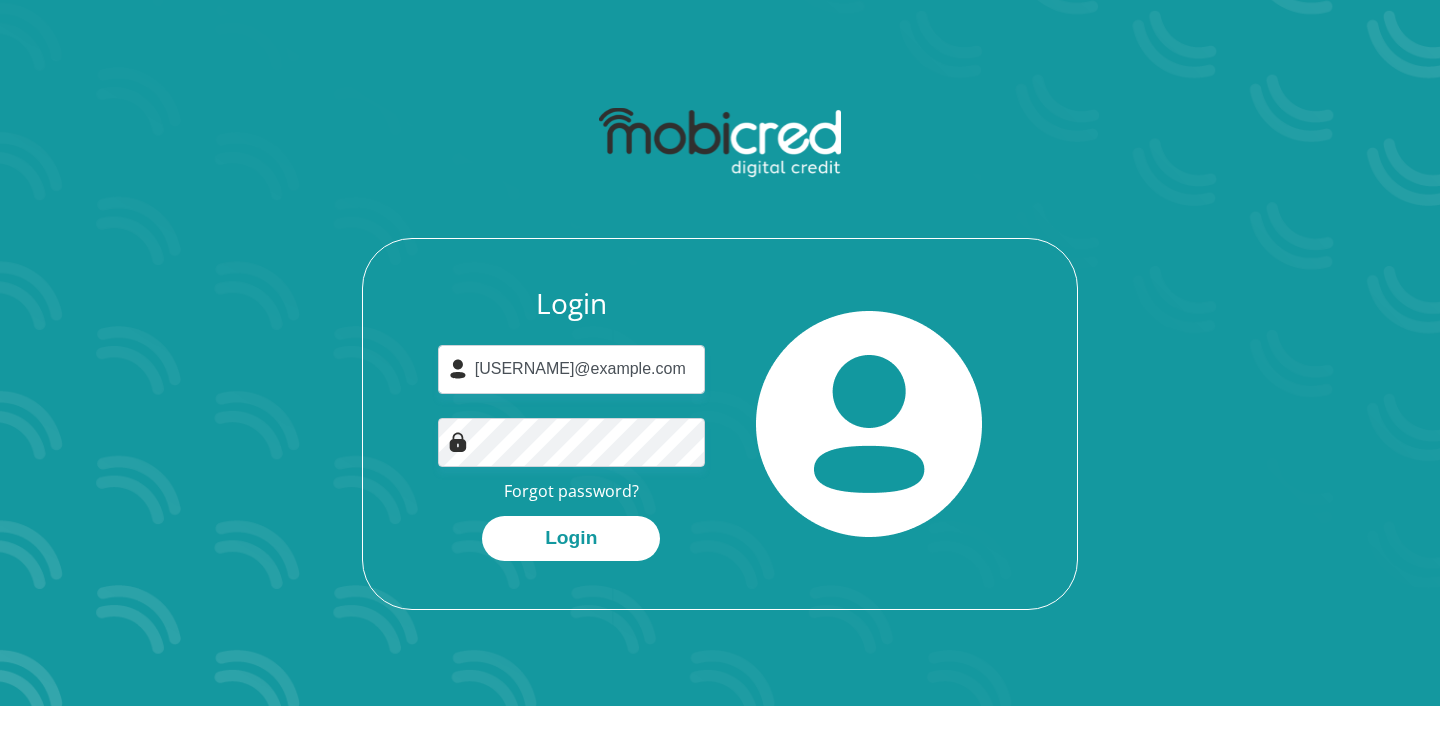 scroll, scrollTop: 0, scrollLeft: 0, axis: both 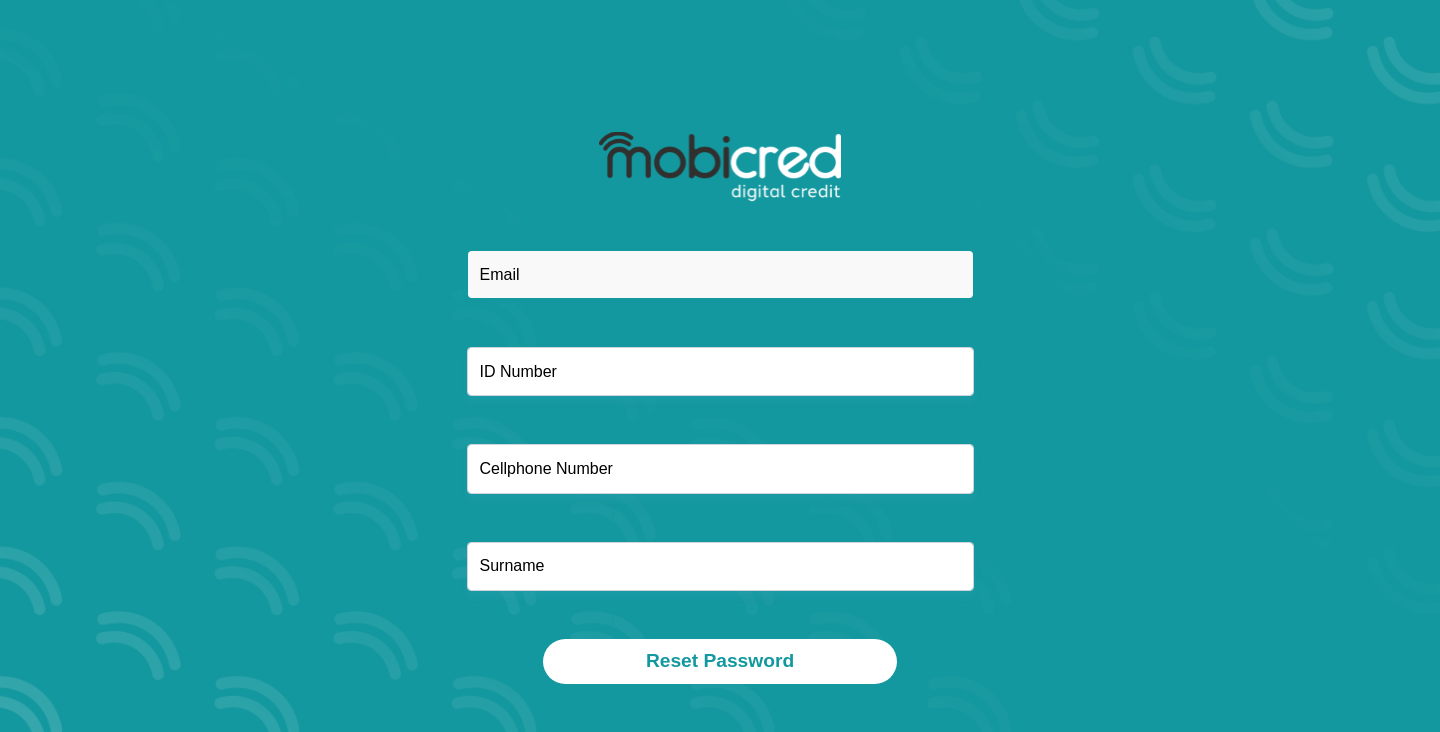click at bounding box center [720, 274] 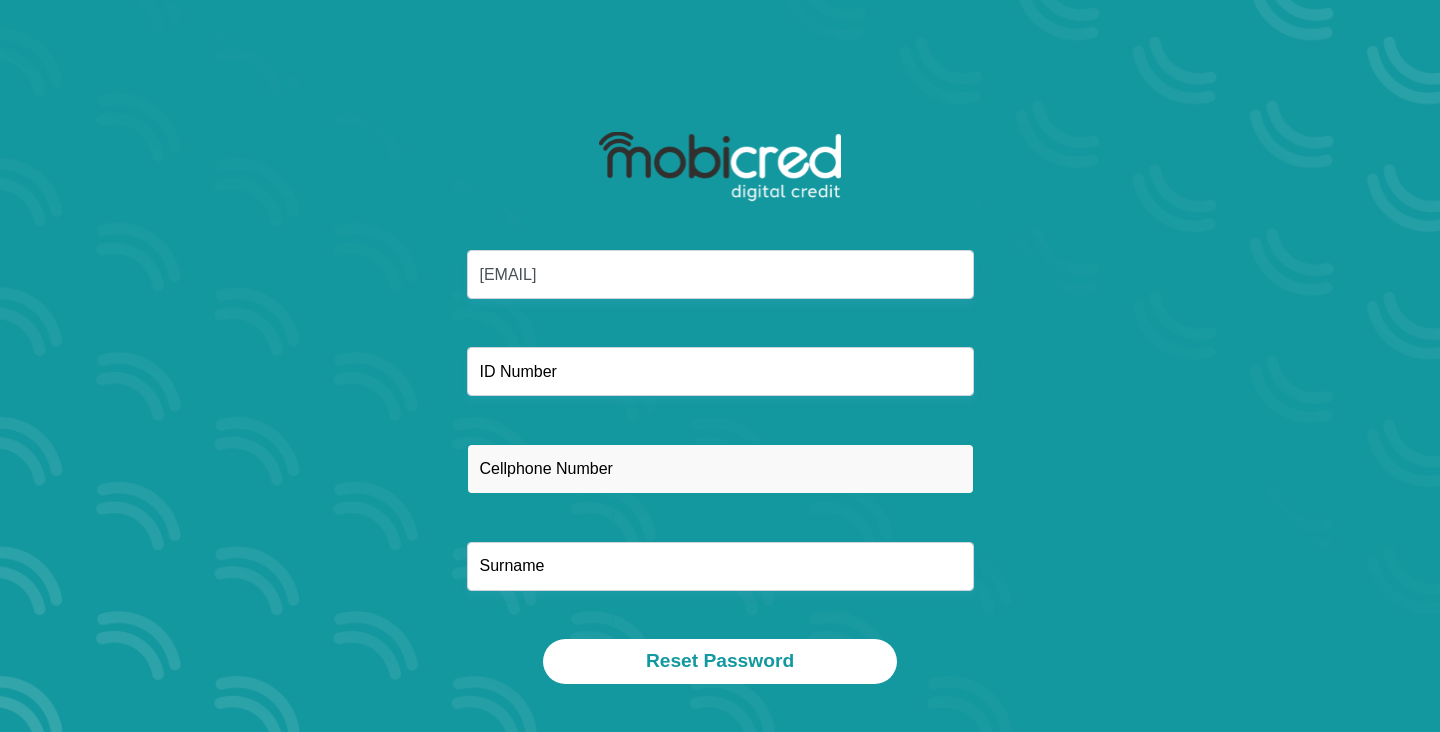 type on "[PHONE]" 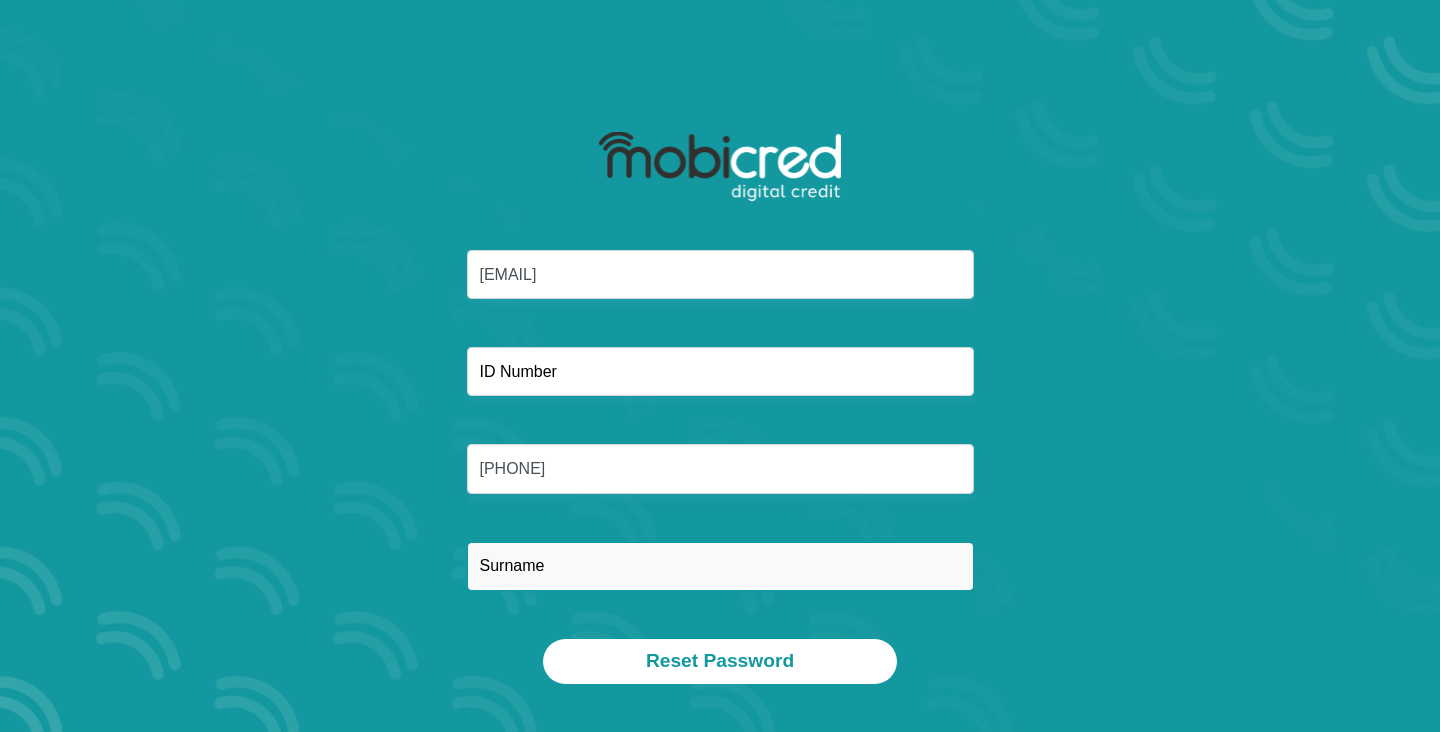 type on "[FIRST]" 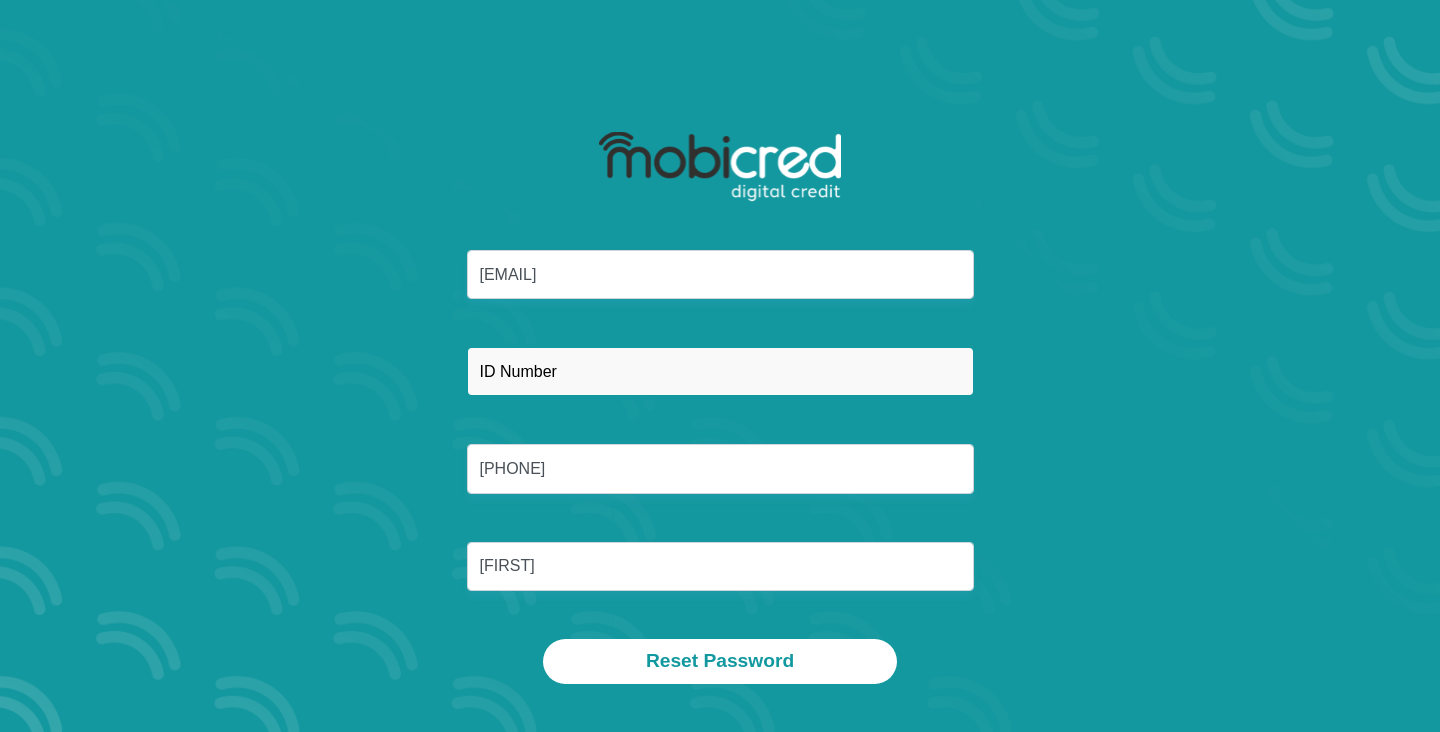 click at bounding box center [720, 371] 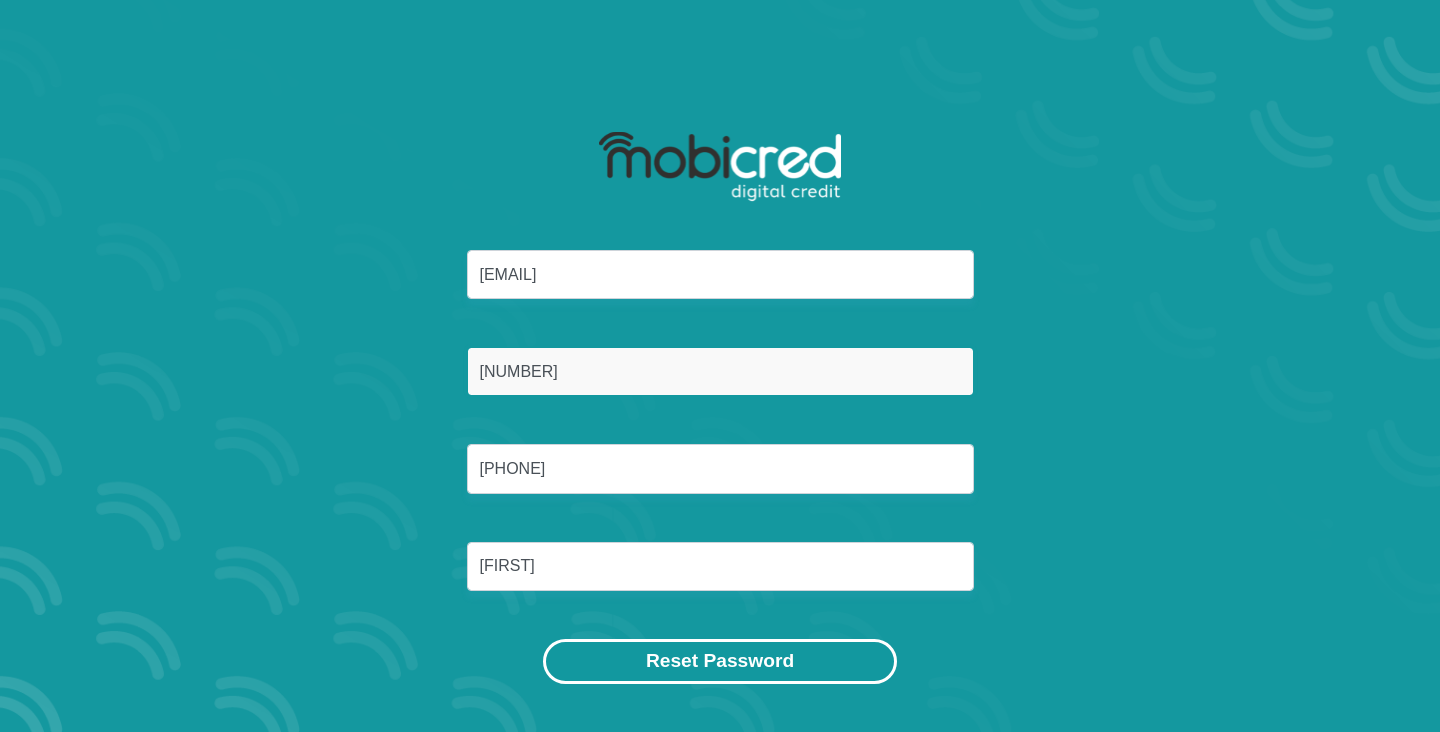 type on "6610150044089" 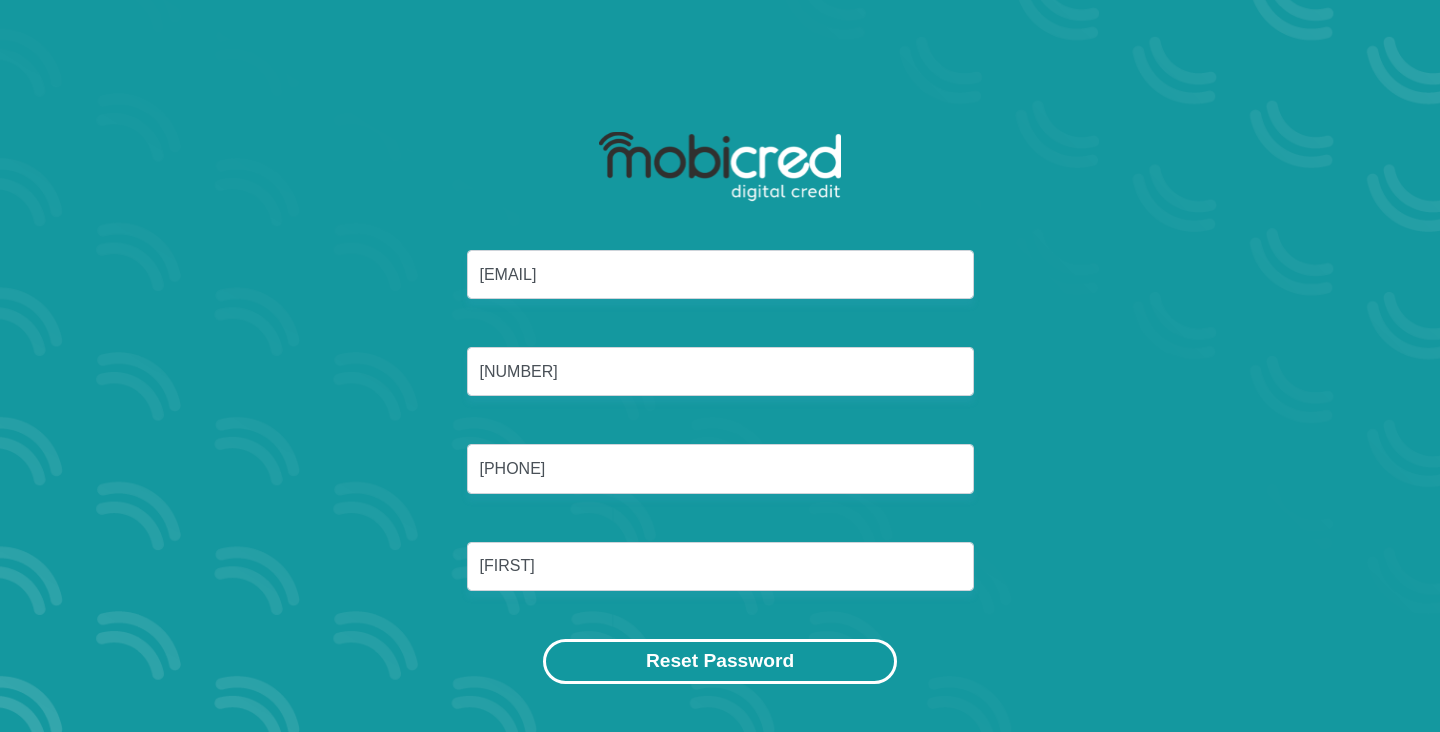 click on "Reset Password" at bounding box center (720, 661) 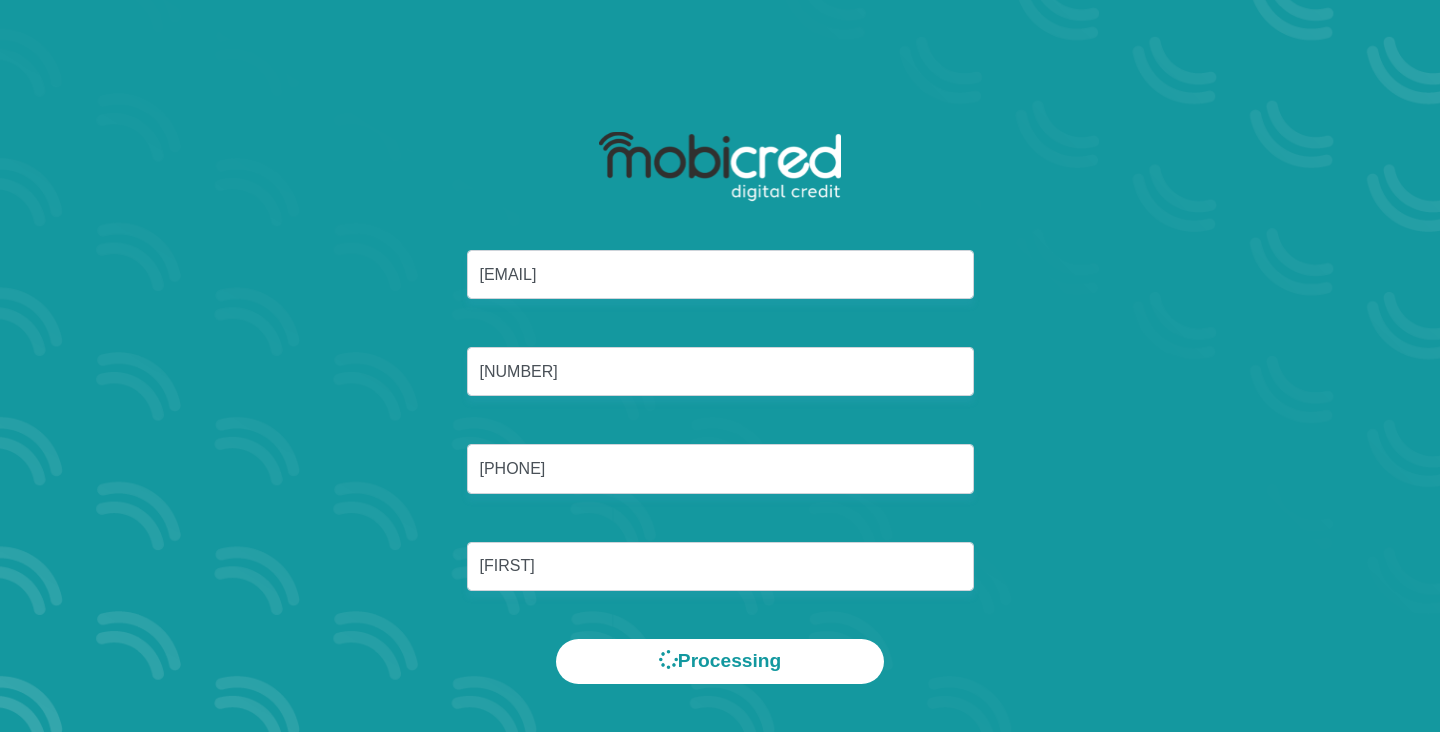 scroll, scrollTop: 0, scrollLeft: 0, axis: both 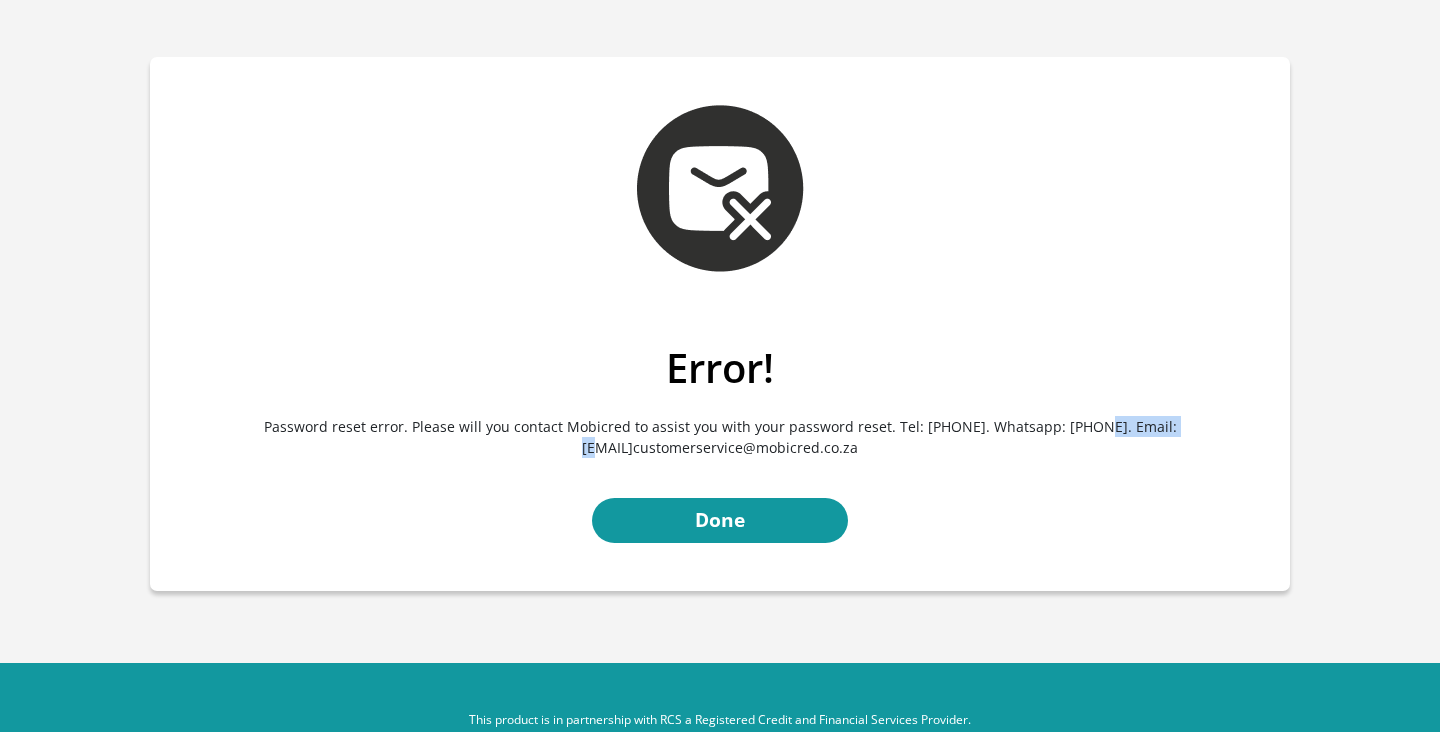 drag, startPoint x: 1058, startPoint y: 424, endPoint x: 1148, endPoint y: 424, distance: 90 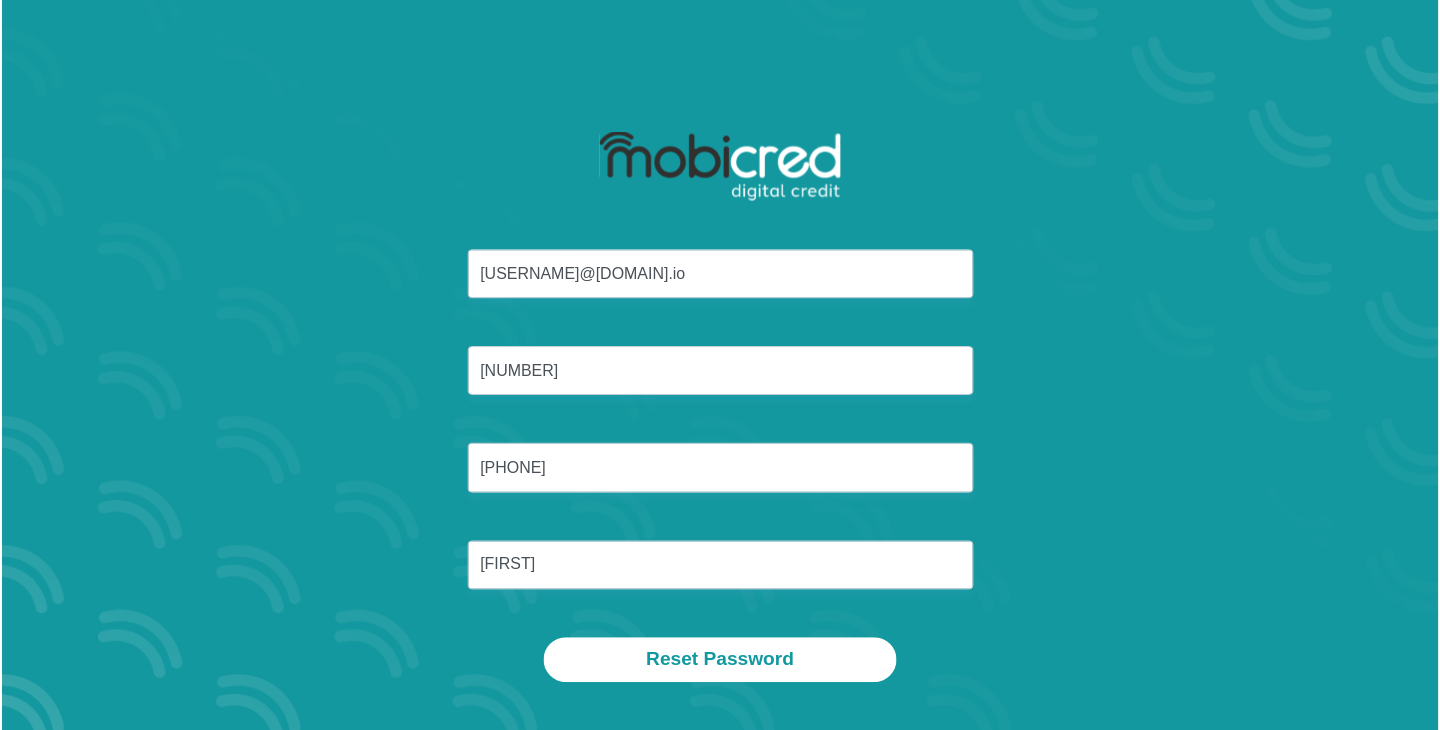 scroll, scrollTop: 0, scrollLeft: 0, axis: both 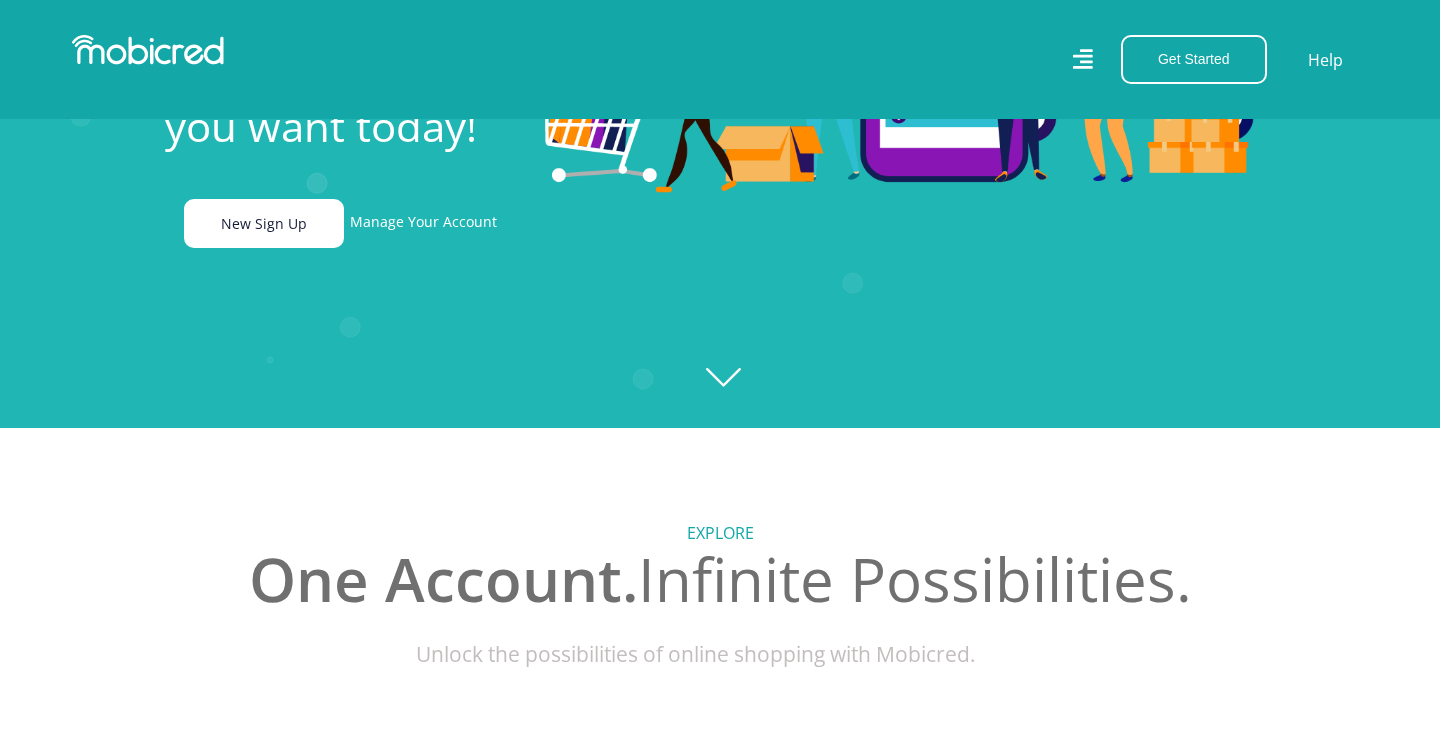 click on "New Sign Up" at bounding box center (264, 223) 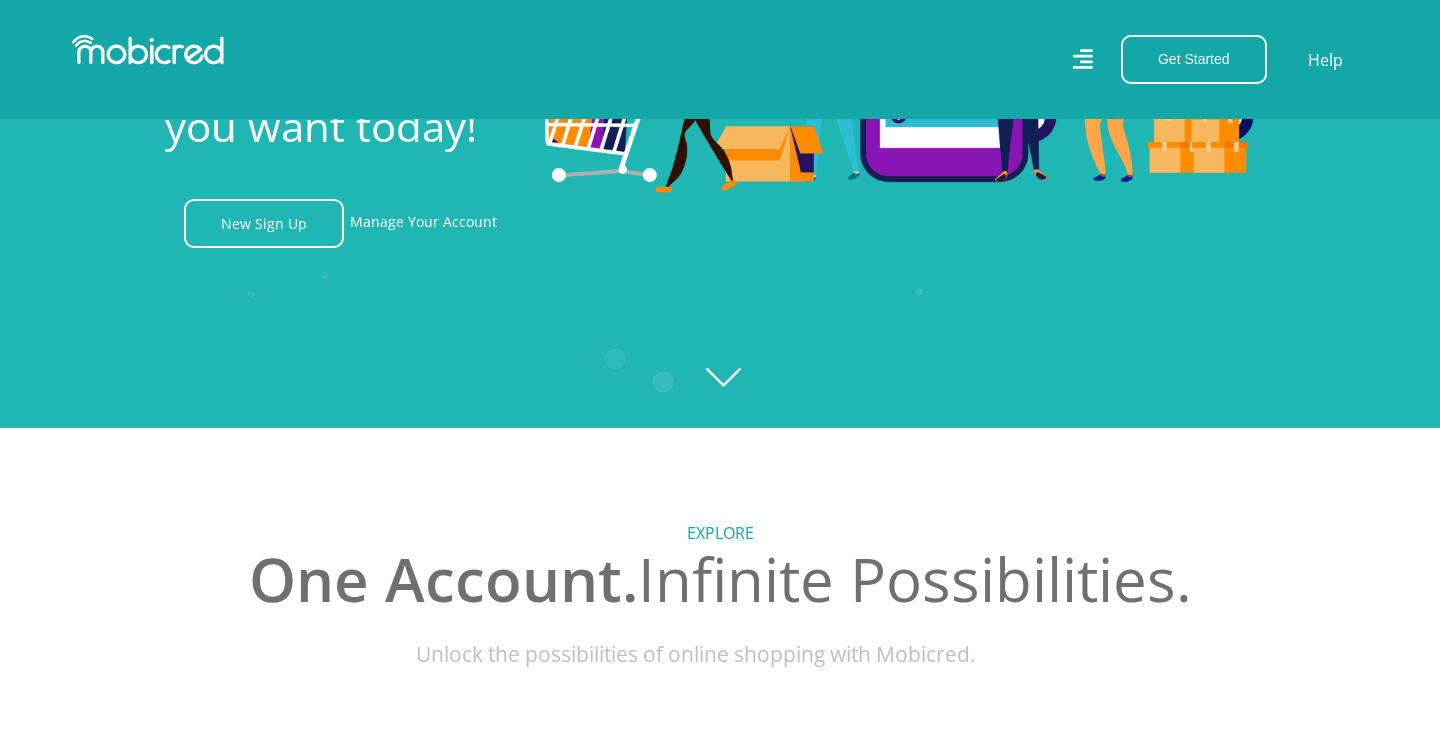 scroll, scrollTop: 0, scrollLeft: 2565, axis: horizontal 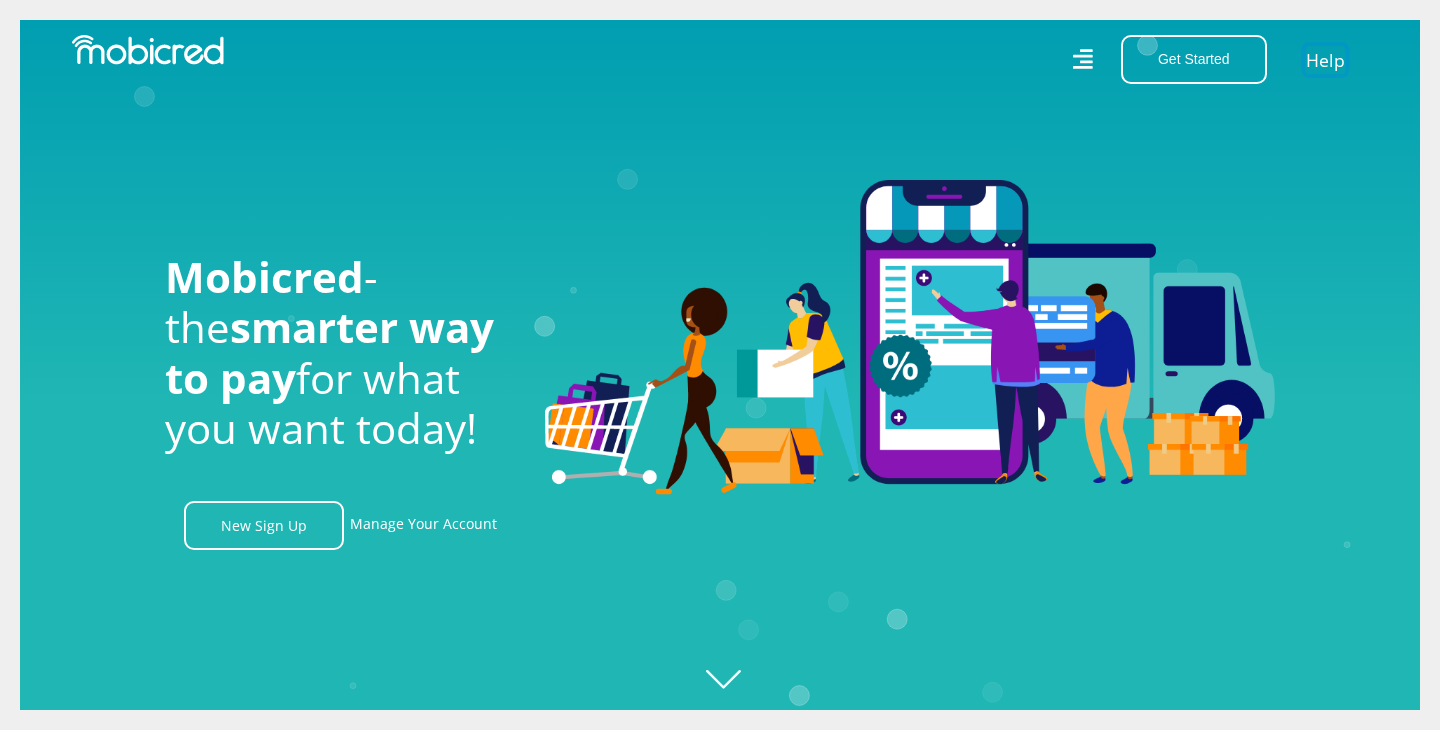 click on "Help" at bounding box center [1325, 59] 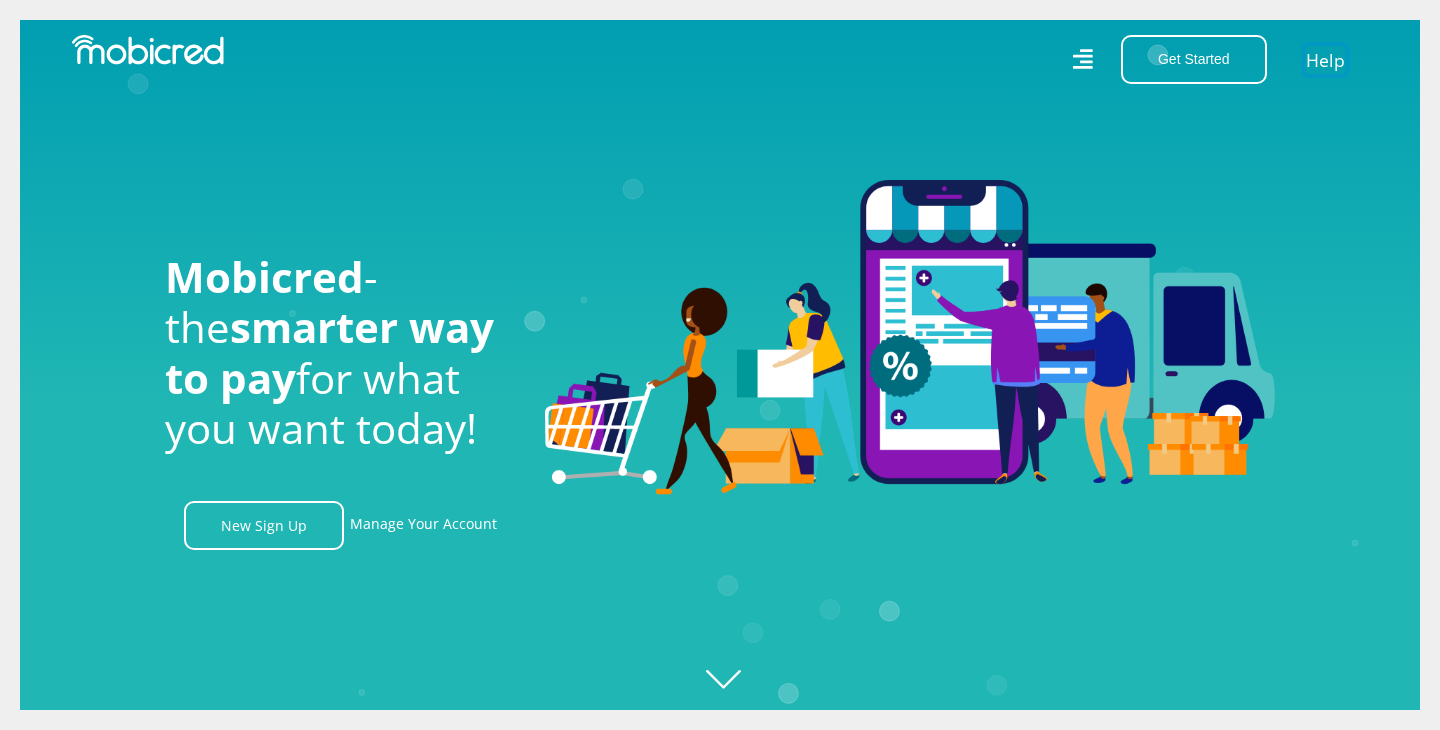 scroll, scrollTop: 0, scrollLeft: 1425, axis: horizontal 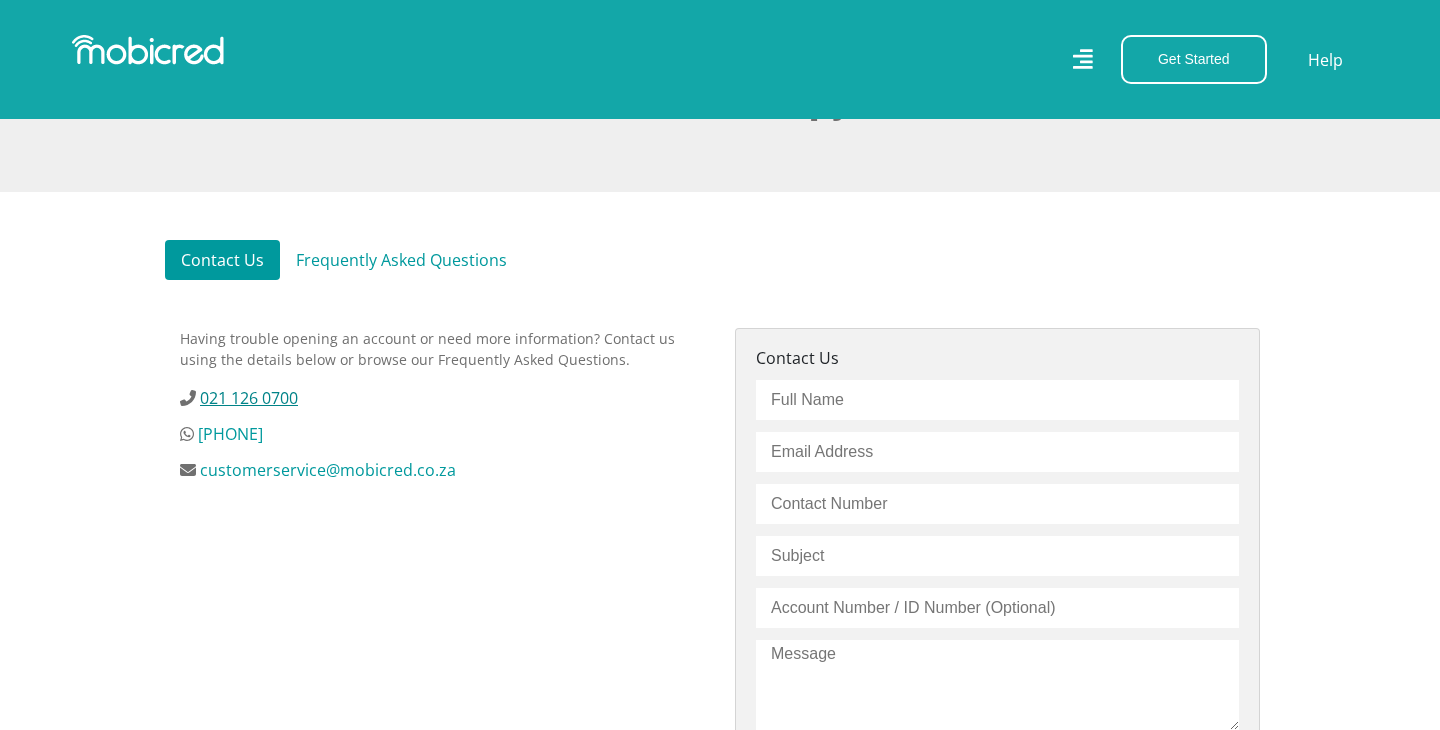 click on "021 126 0700" at bounding box center (249, 398) 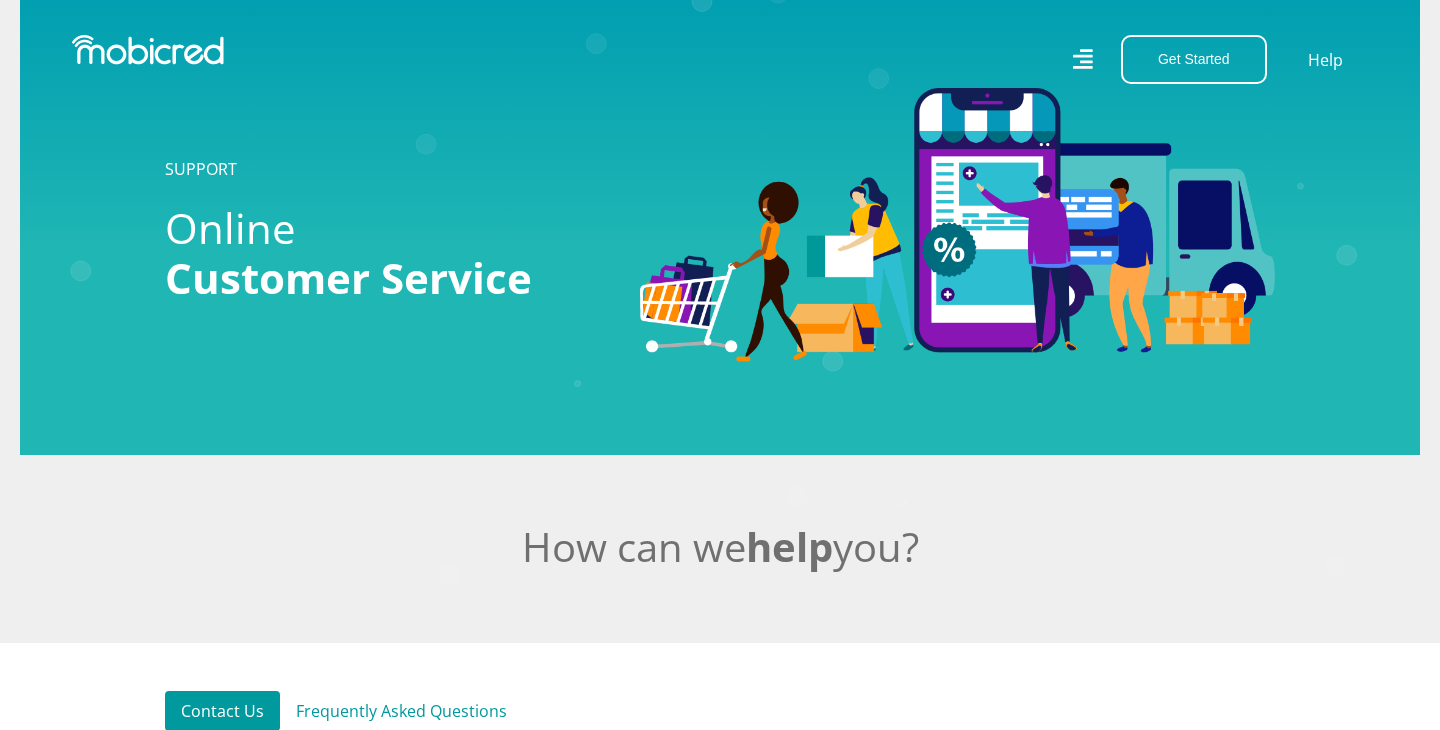 scroll, scrollTop: 21, scrollLeft: 0, axis: vertical 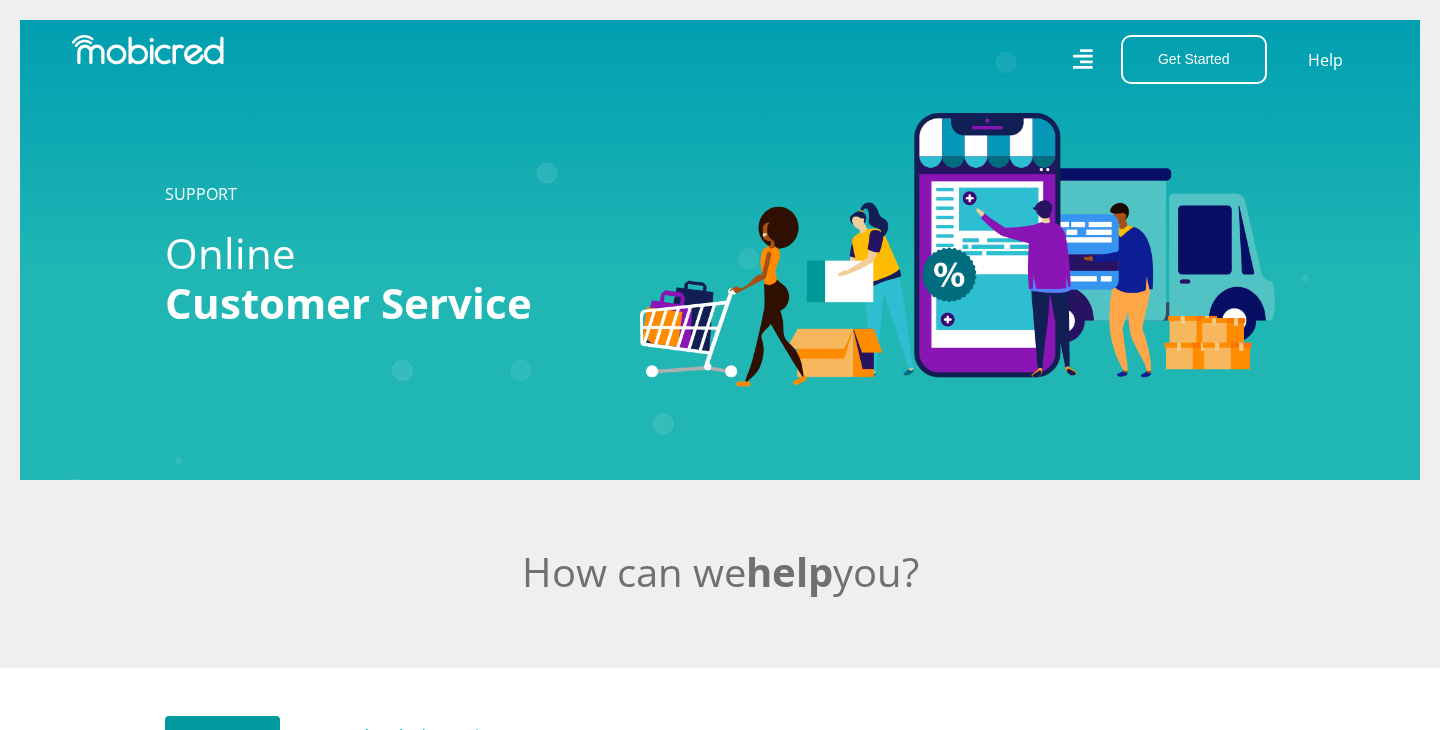 click 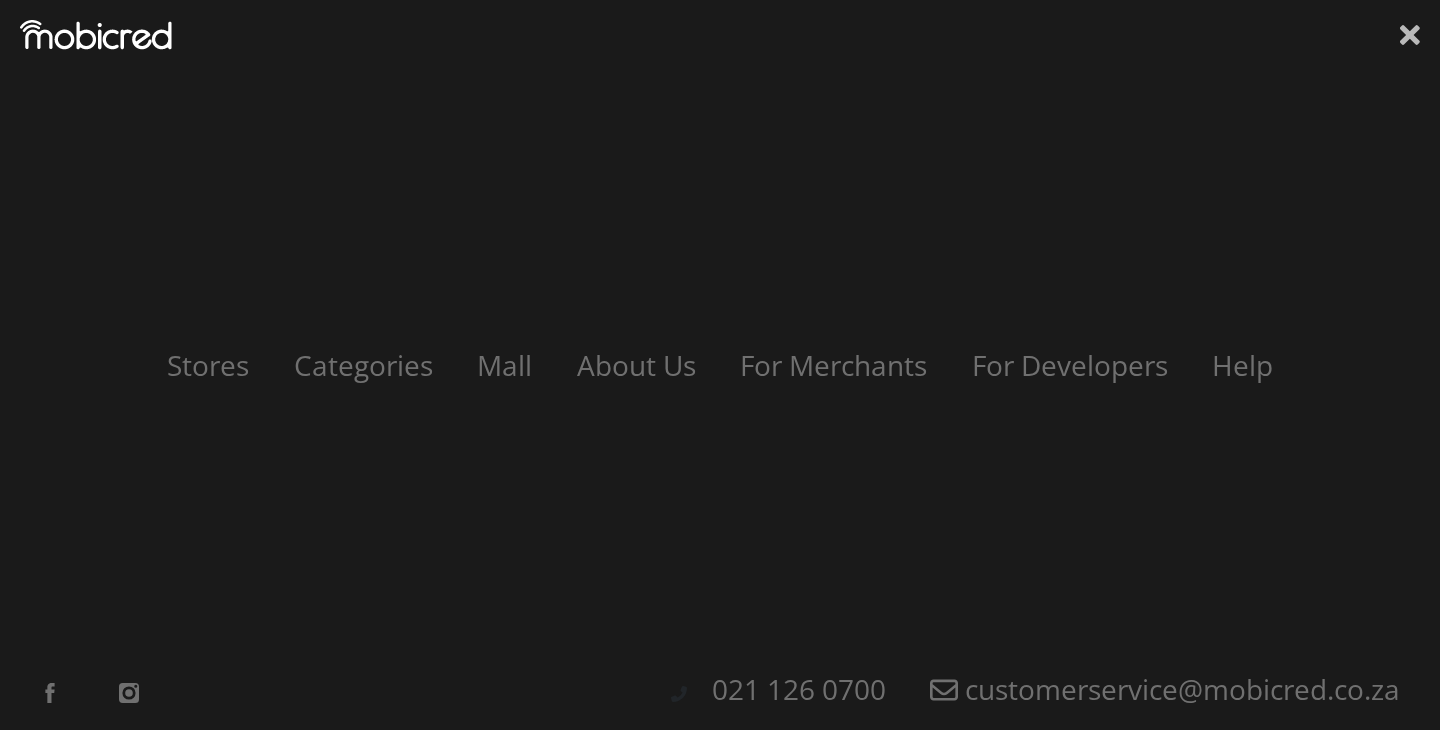 click 